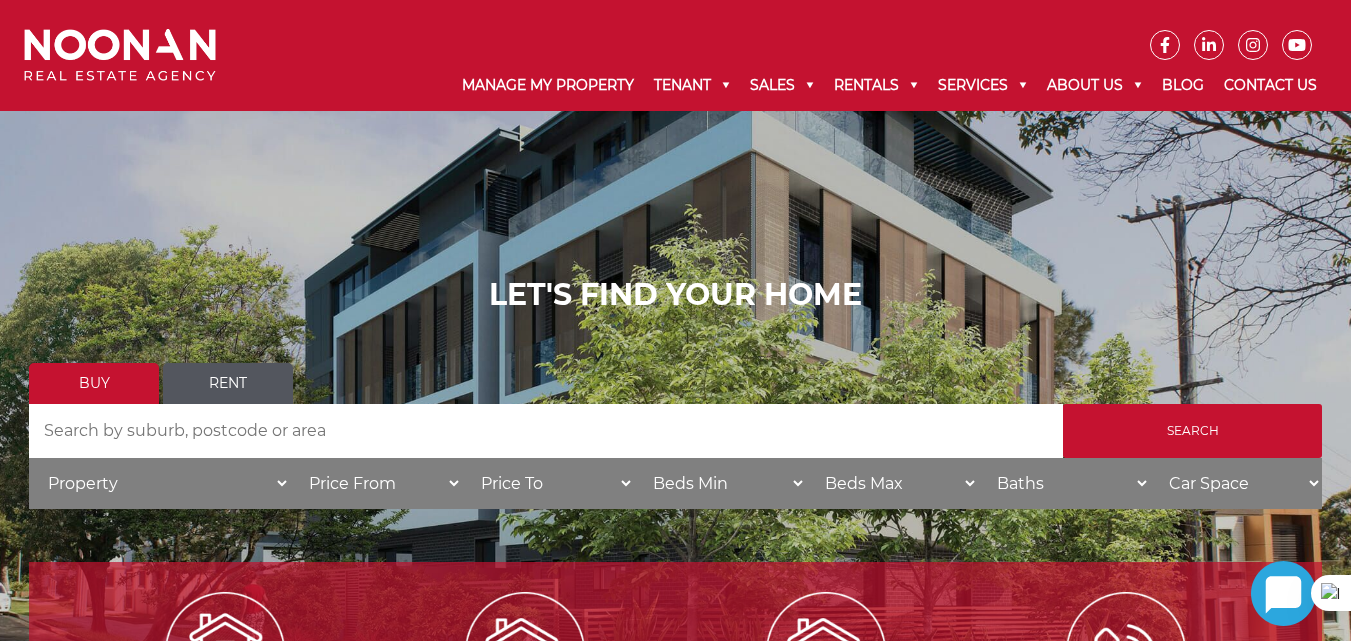 scroll, scrollTop: 0, scrollLeft: 0, axis: both 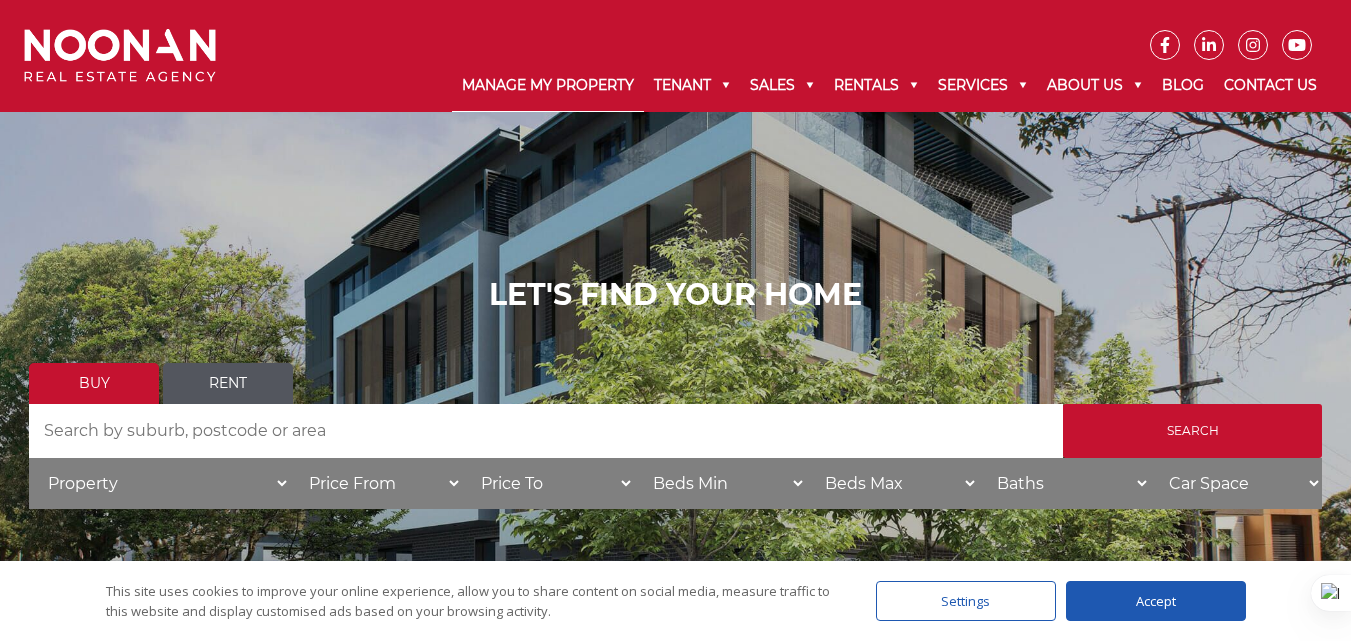click on "Manage My Property" at bounding box center (548, 86) 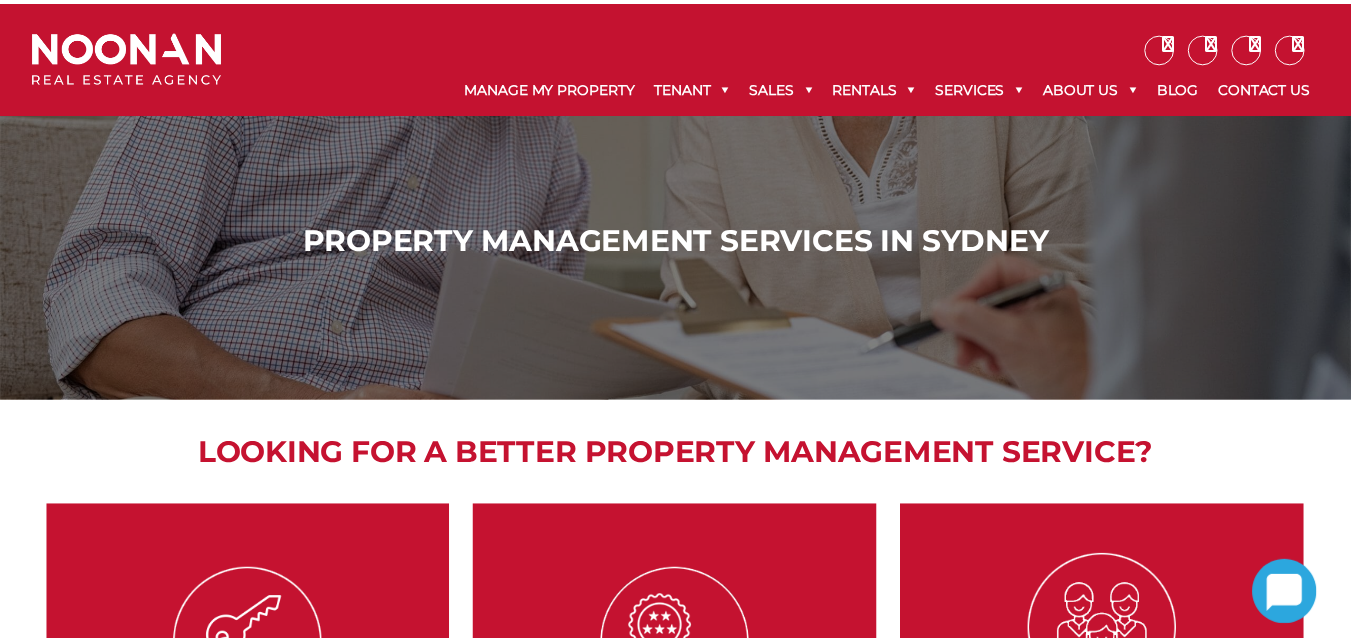 scroll, scrollTop: 0, scrollLeft: 0, axis: both 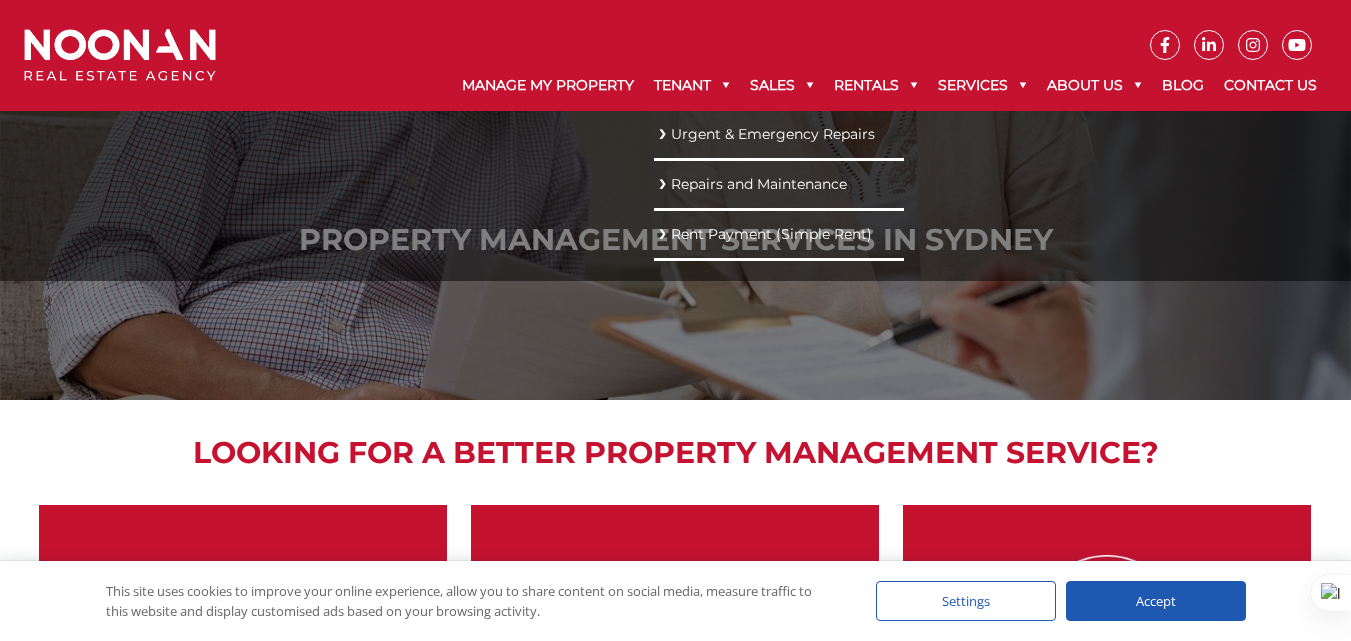 click on "Rent Payment (Simple Rent)" at bounding box center [779, 234] 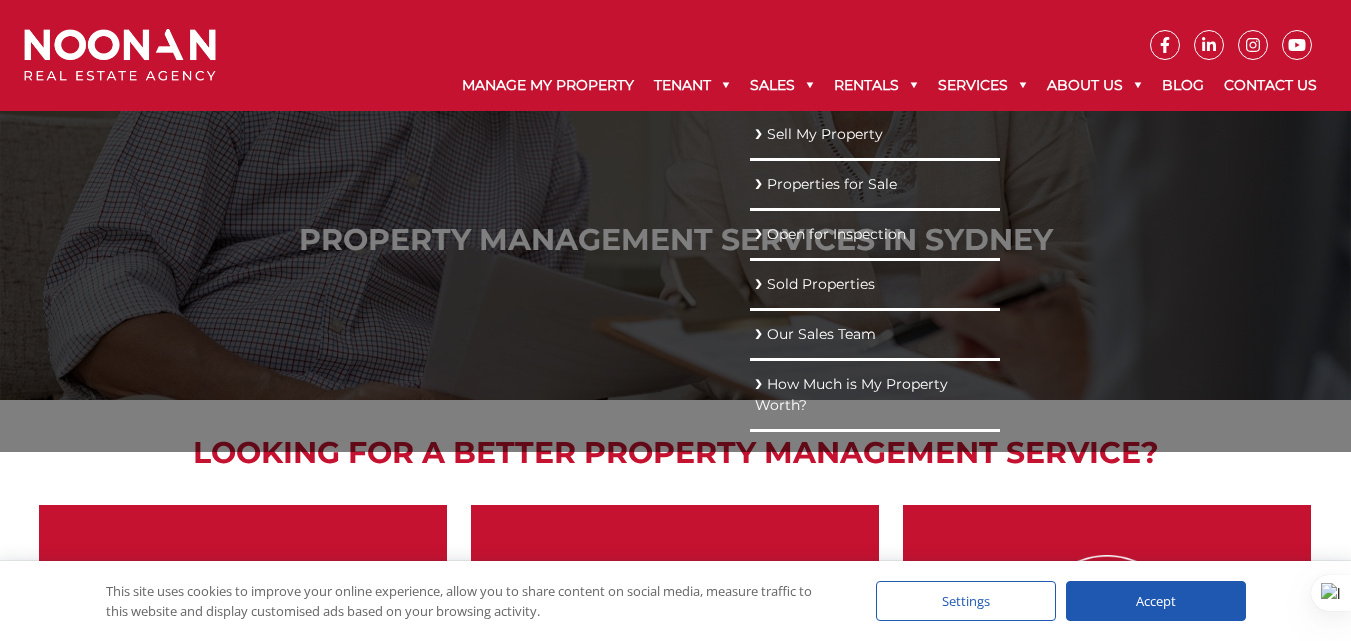 click on "Our Sales Team" at bounding box center [875, 334] 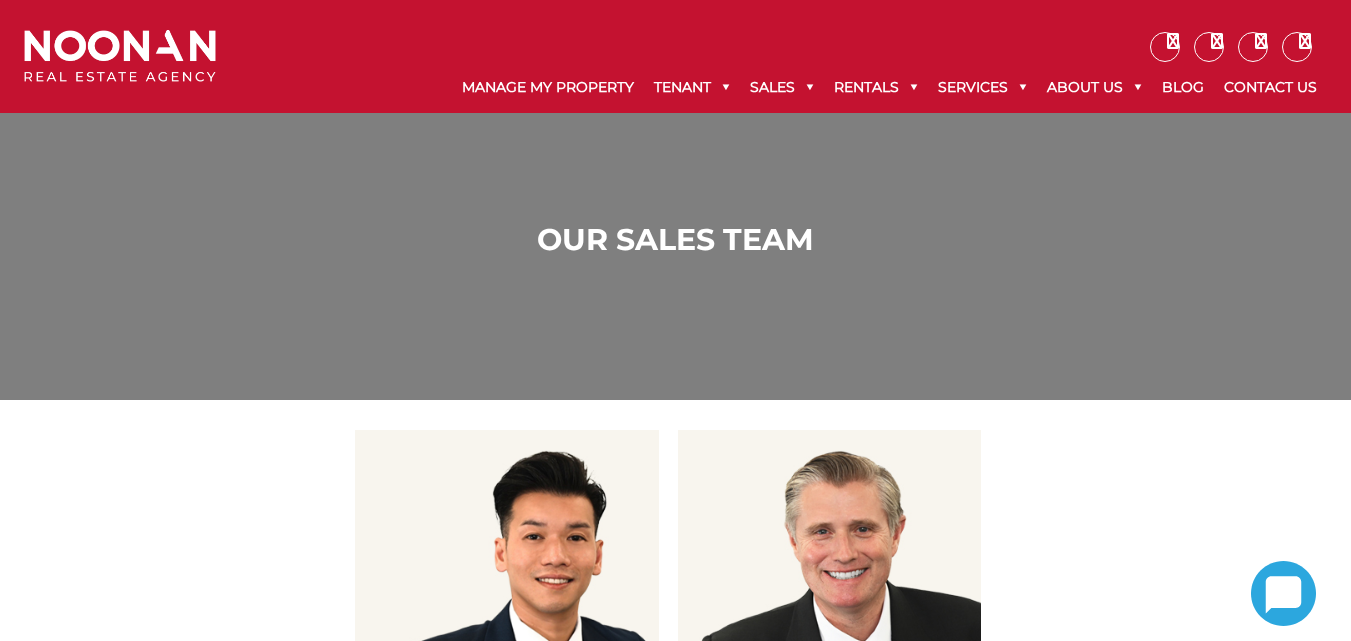 scroll, scrollTop: 0, scrollLeft: 0, axis: both 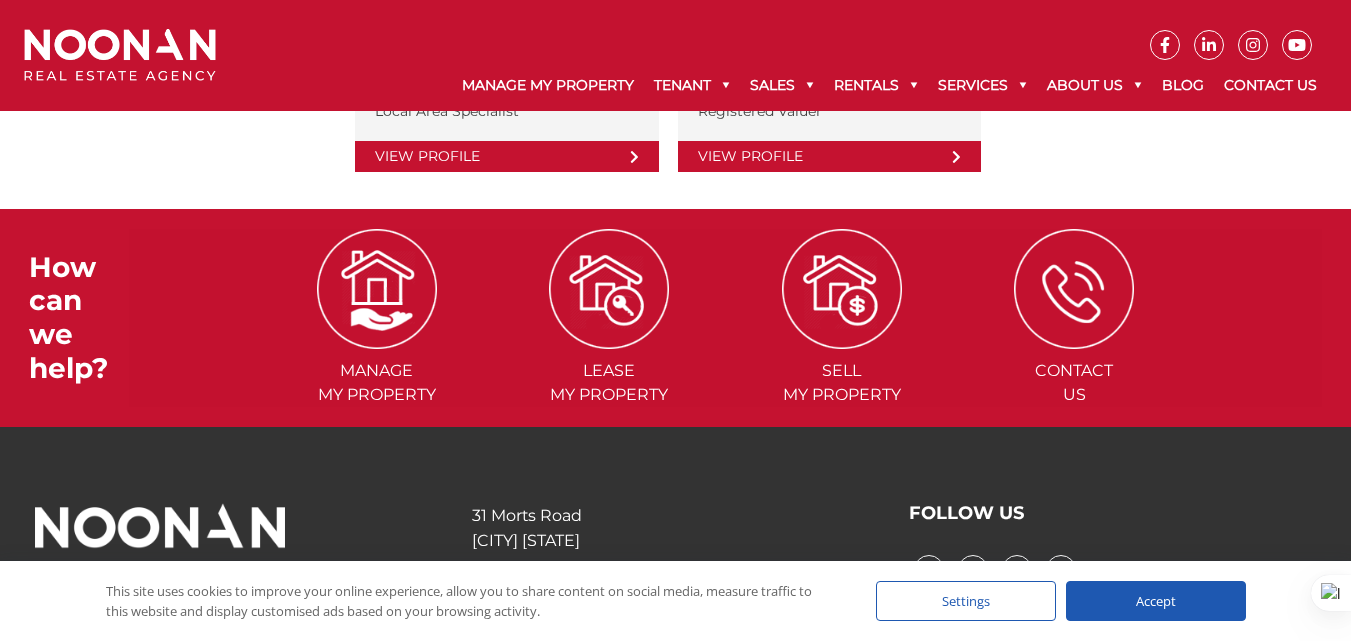drag, startPoint x: 1363, startPoint y: 180, endPoint x: 1360, endPoint y: 465, distance: 285.01578 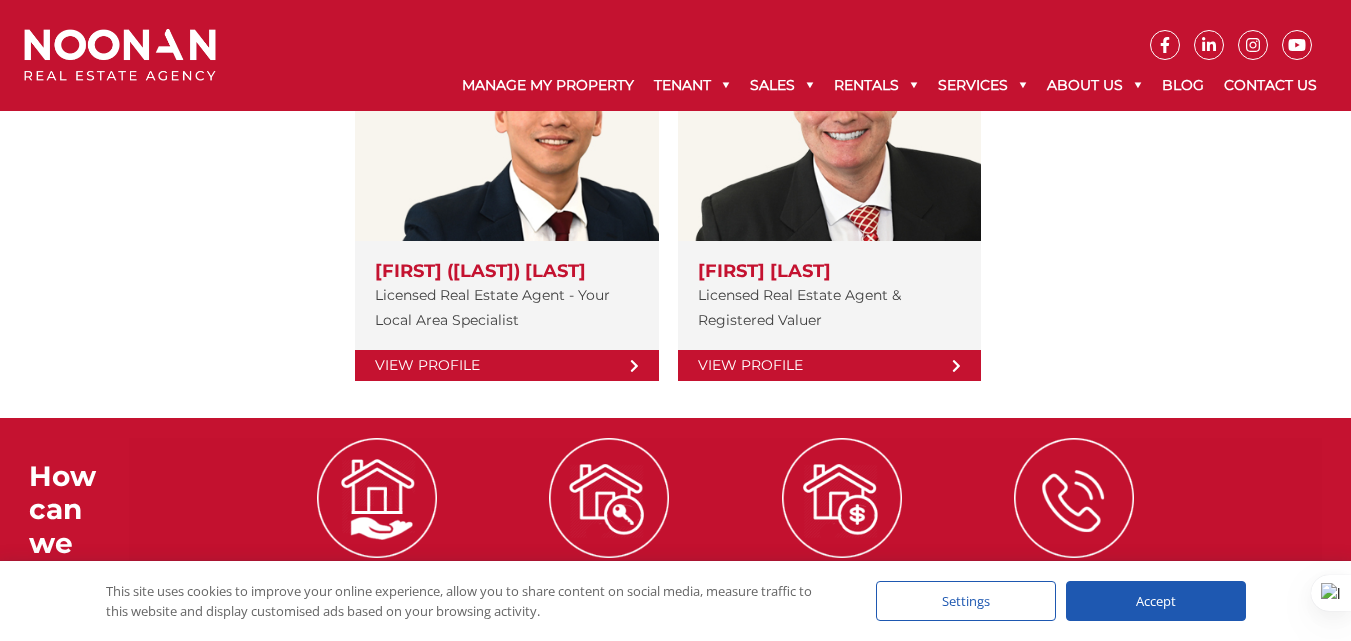 scroll, scrollTop: 434, scrollLeft: 0, axis: vertical 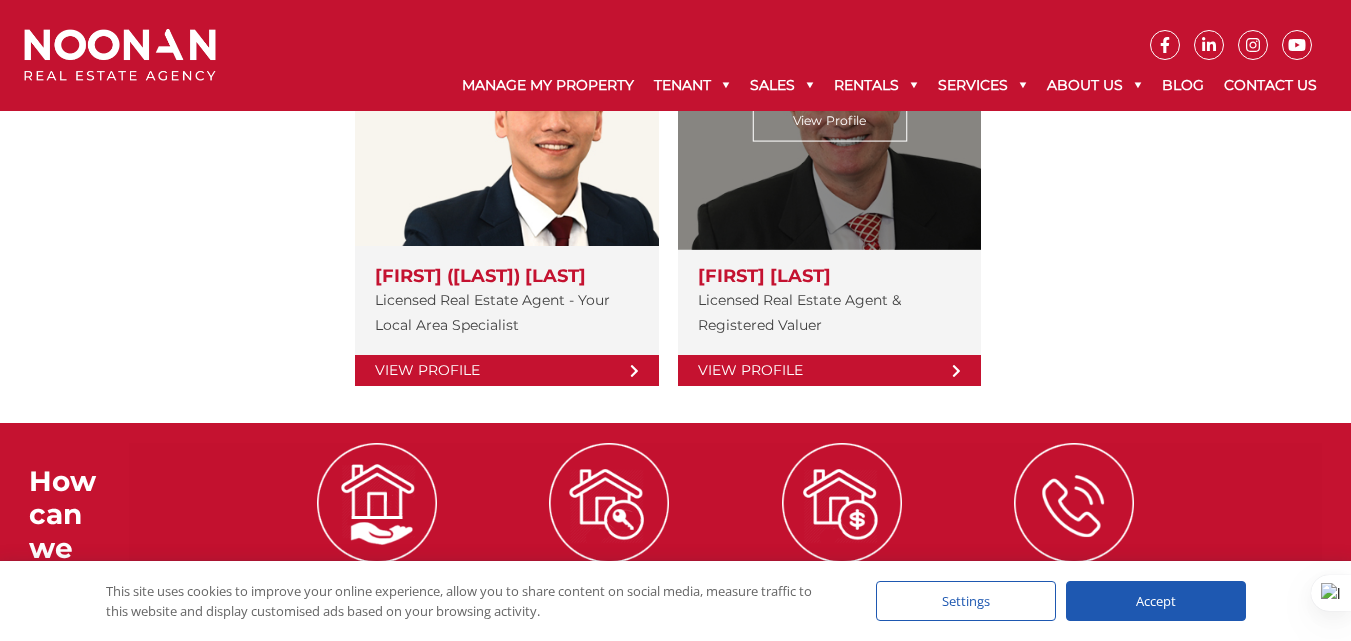 click on "View Profile" at bounding box center [829, 370] 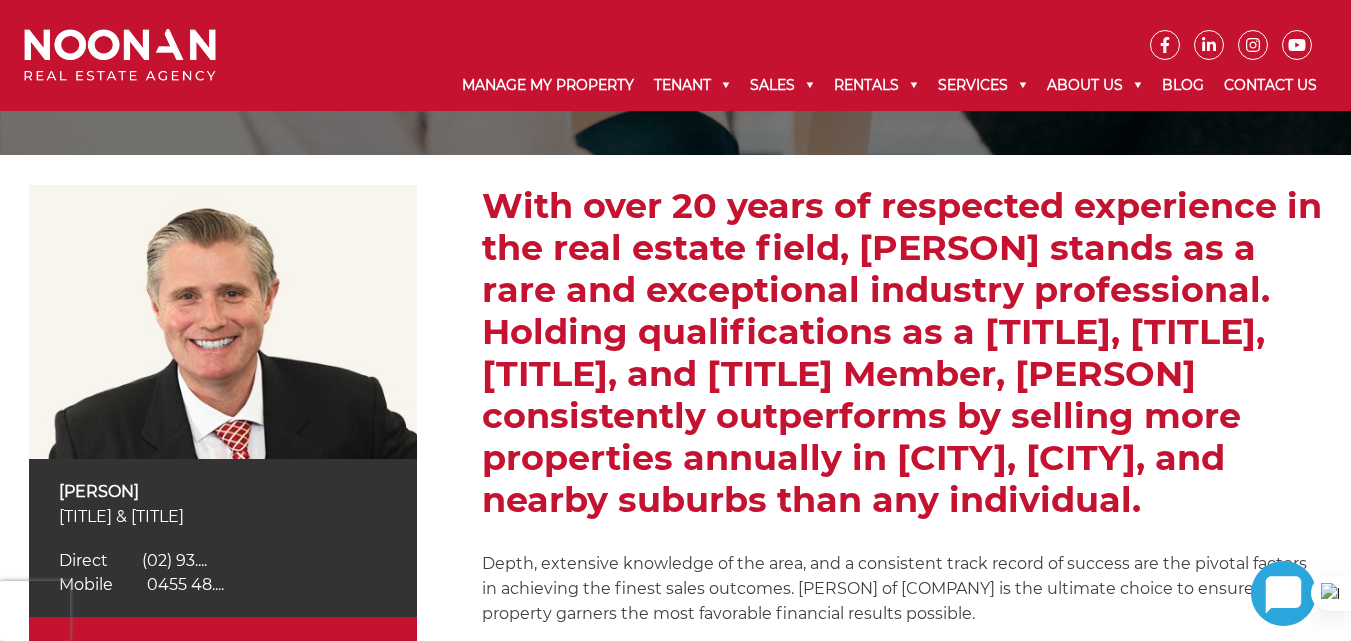 scroll, scrollTop: 222, scrollLeft: 0, axis: vertical 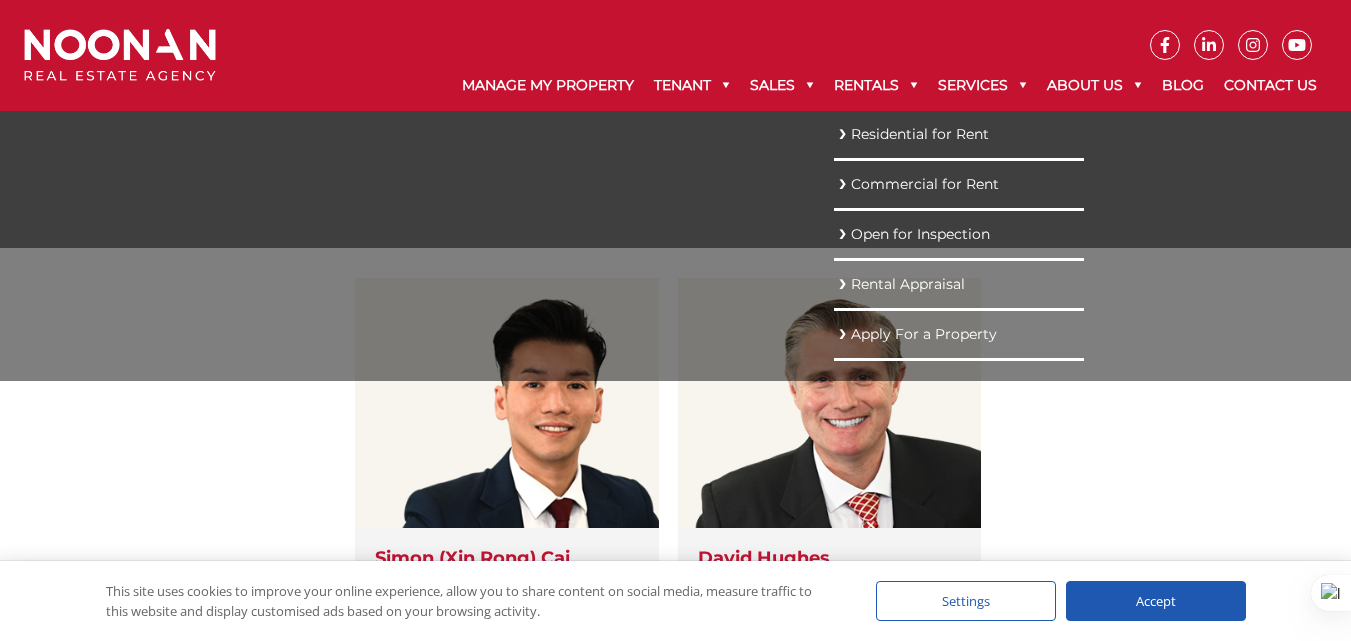 click on "Rental Appraisal" at bounding box center [959, 284] 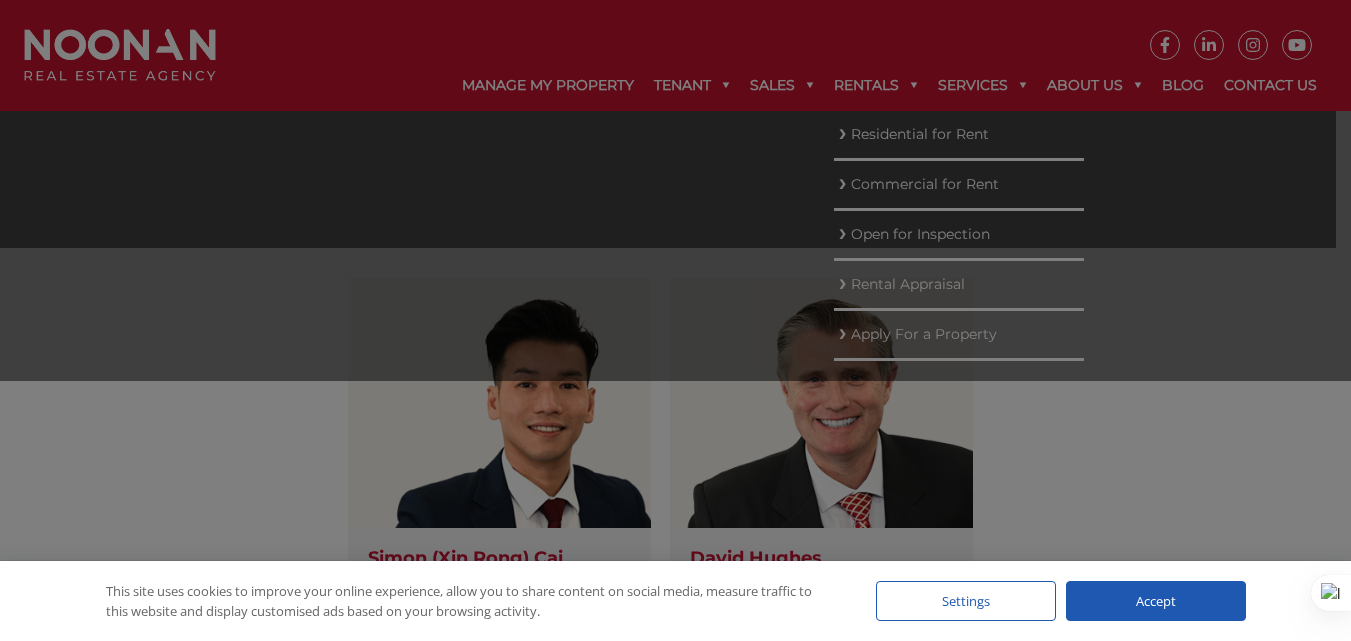 scroll, scrollTop: 0, scrollLeft: 0, axis: both 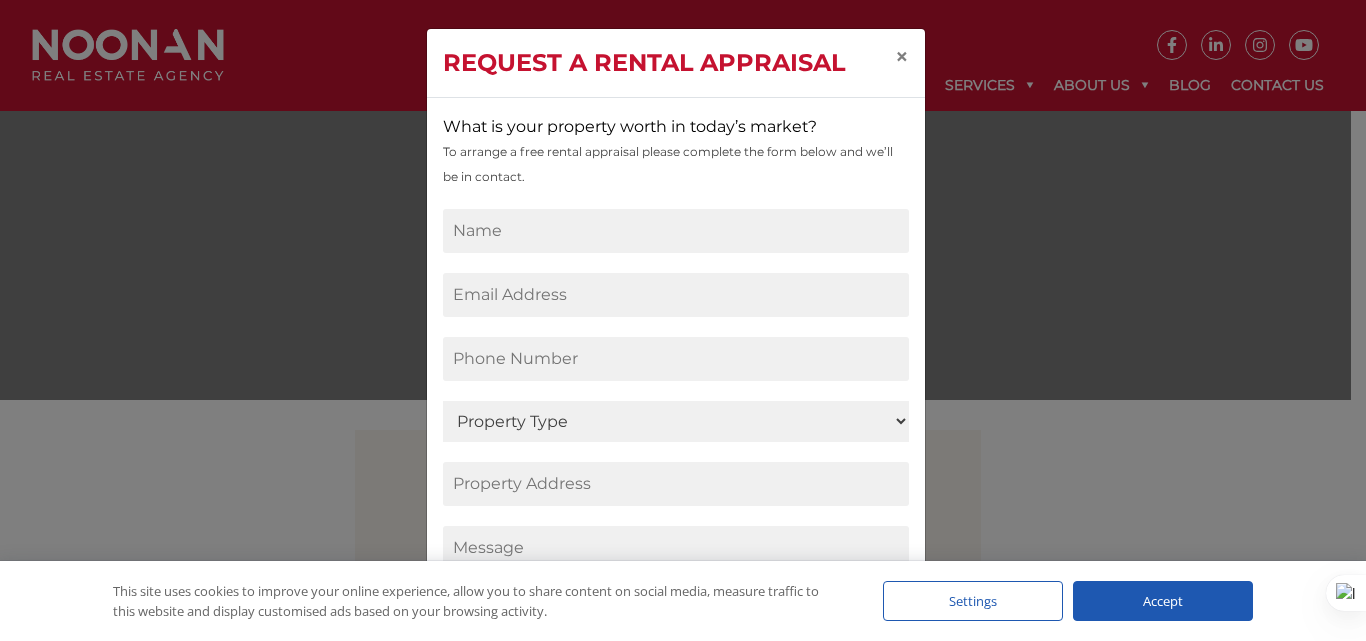click on "Request a Rental Appraisal
×
What is your property worth in today’s market?
To arrange a free rental appraisal please complete the form below and we’ll be in contact.
Property Type Residential Commercial
Send" at bounding box center [683, 320] 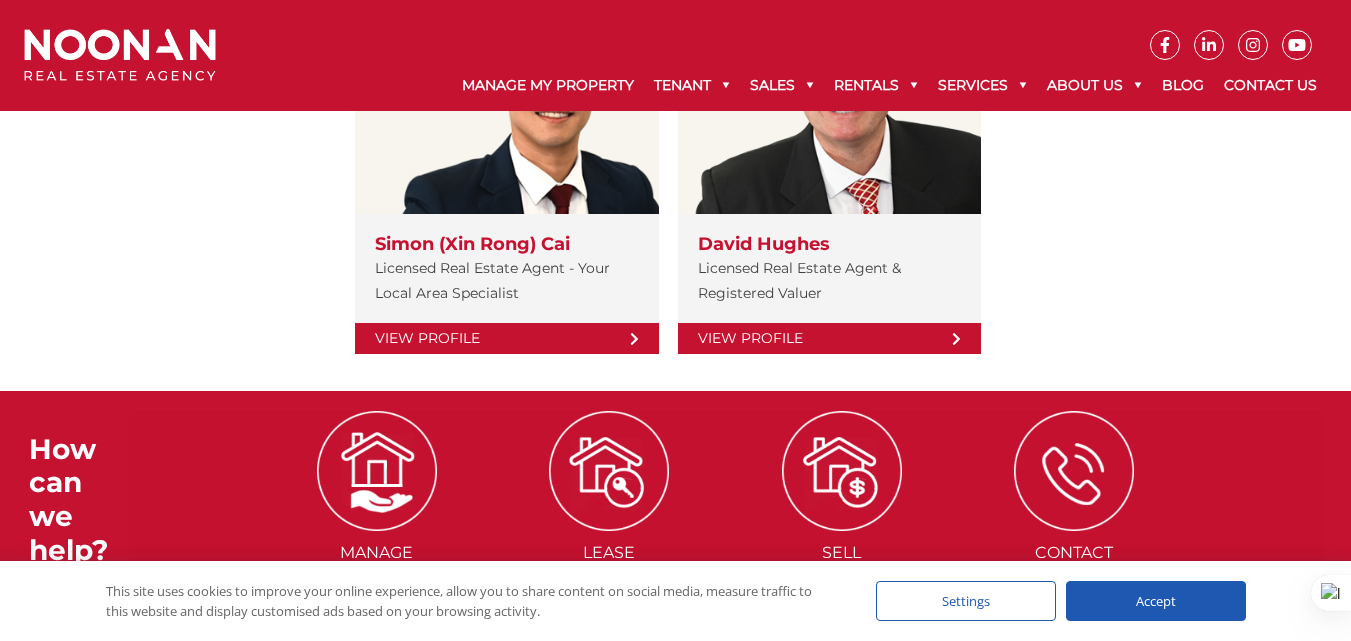 scroll, scrollTop: 734, scrollLeft: 0, axis: vertical 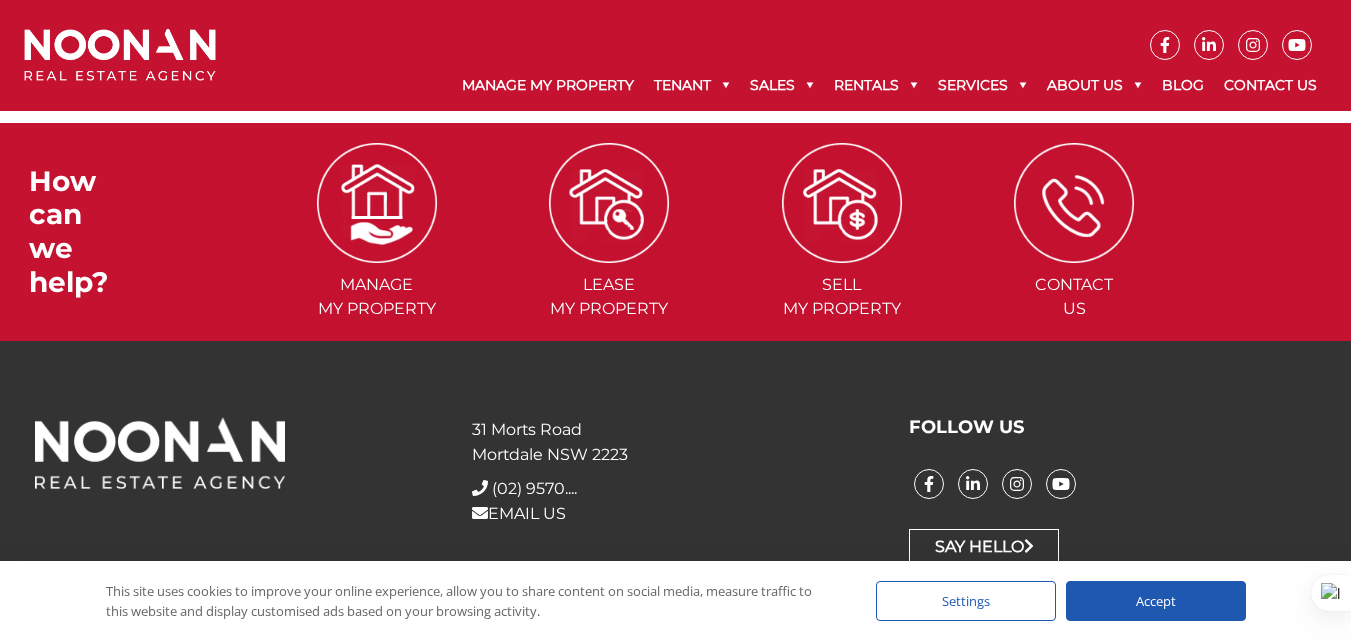click at bounding box center [120, 55] 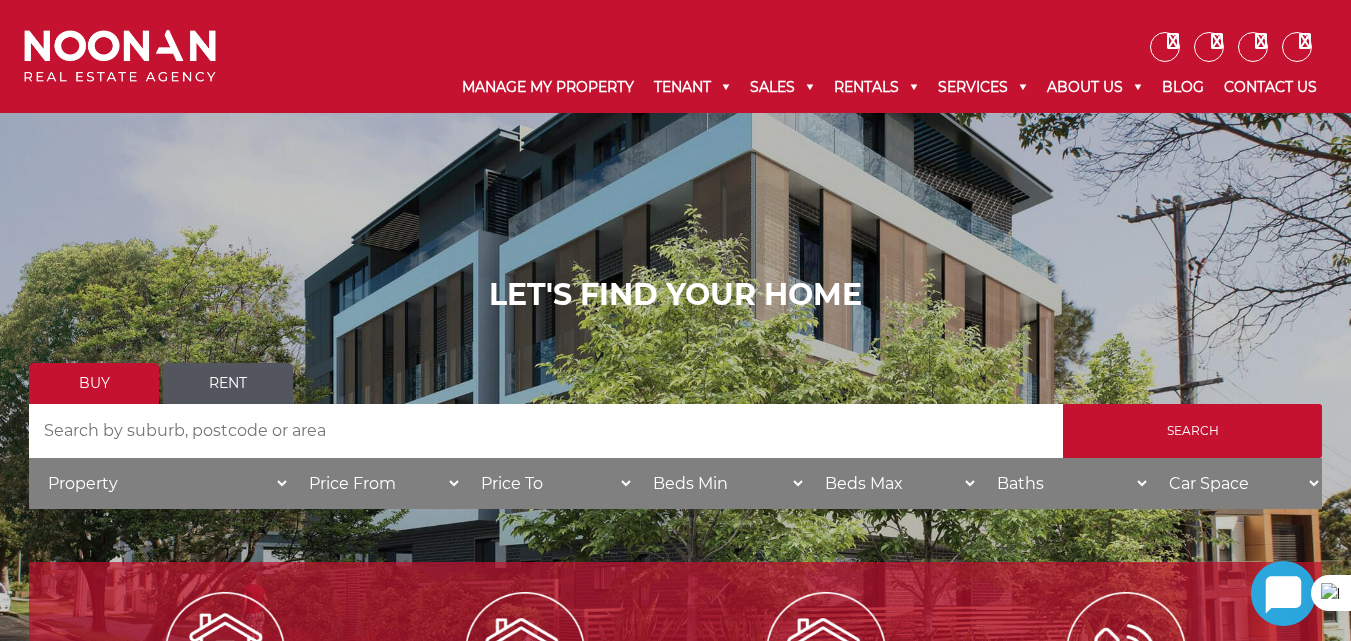 scroll, scrollTop: 0, scrollLeft: 0, axis: both 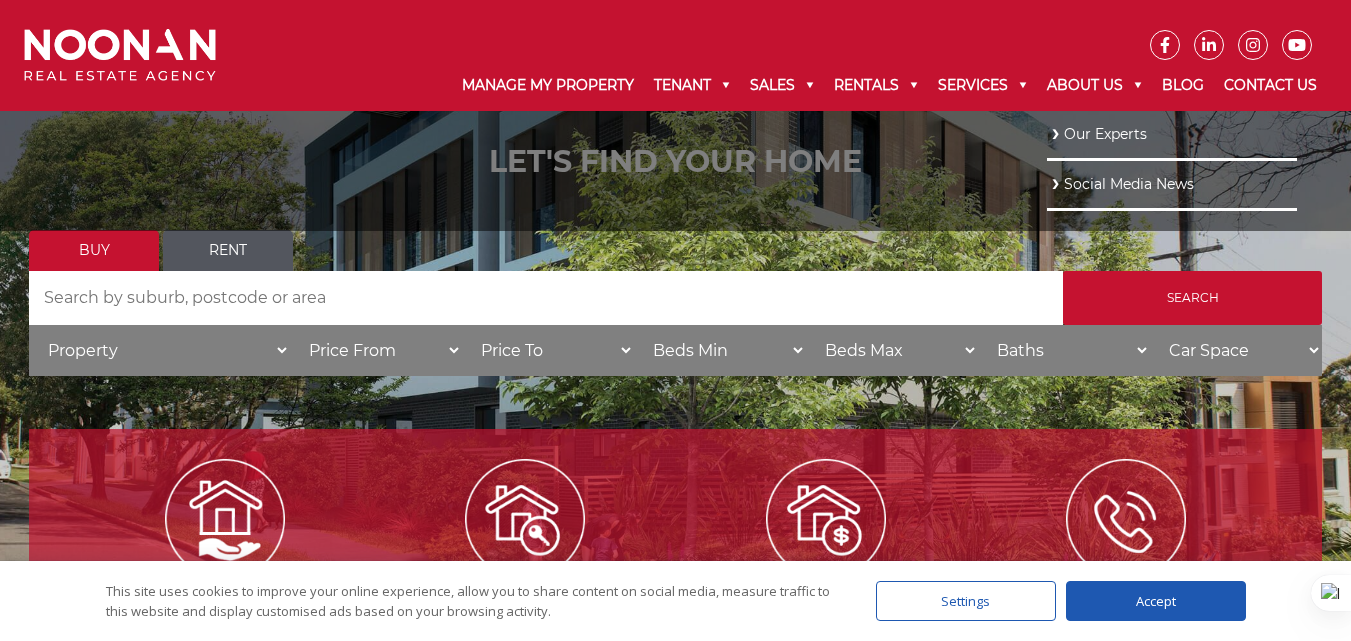 click on "Our Experts" at bounding box center [1172, 134] 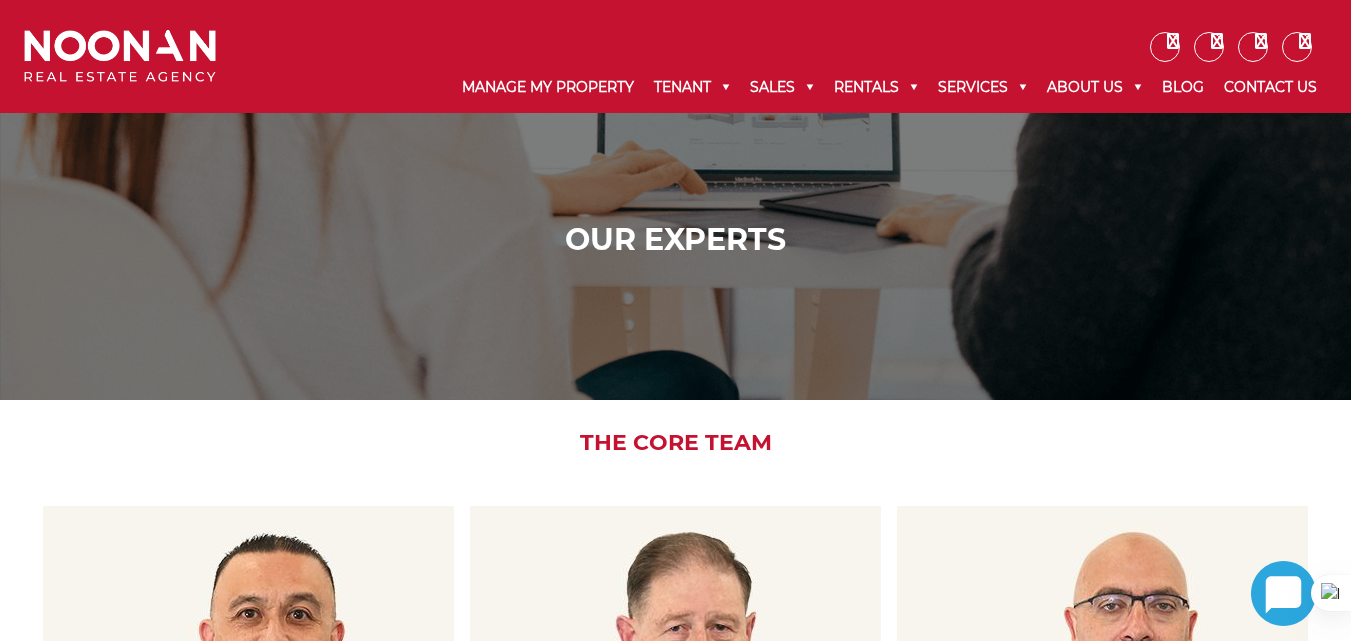scroll, scrollTop: 0, scrollLeft: 0, axis: both 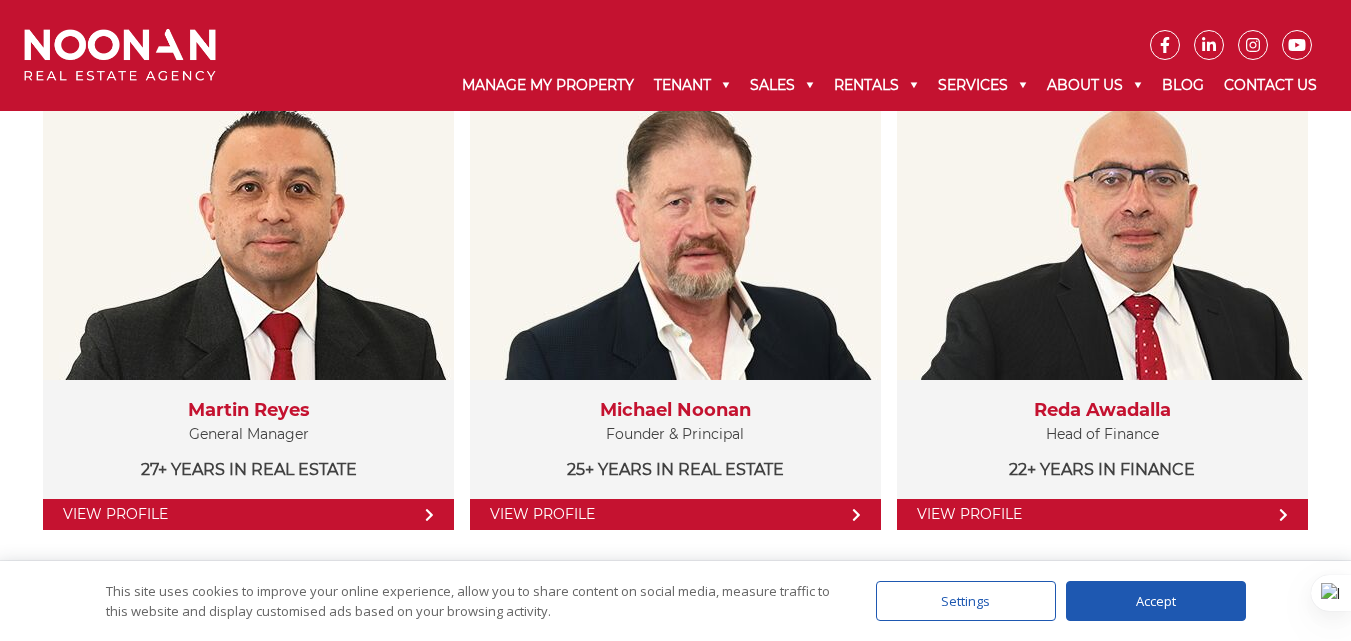 click on "Accept" at bounding box center (1156, 601) 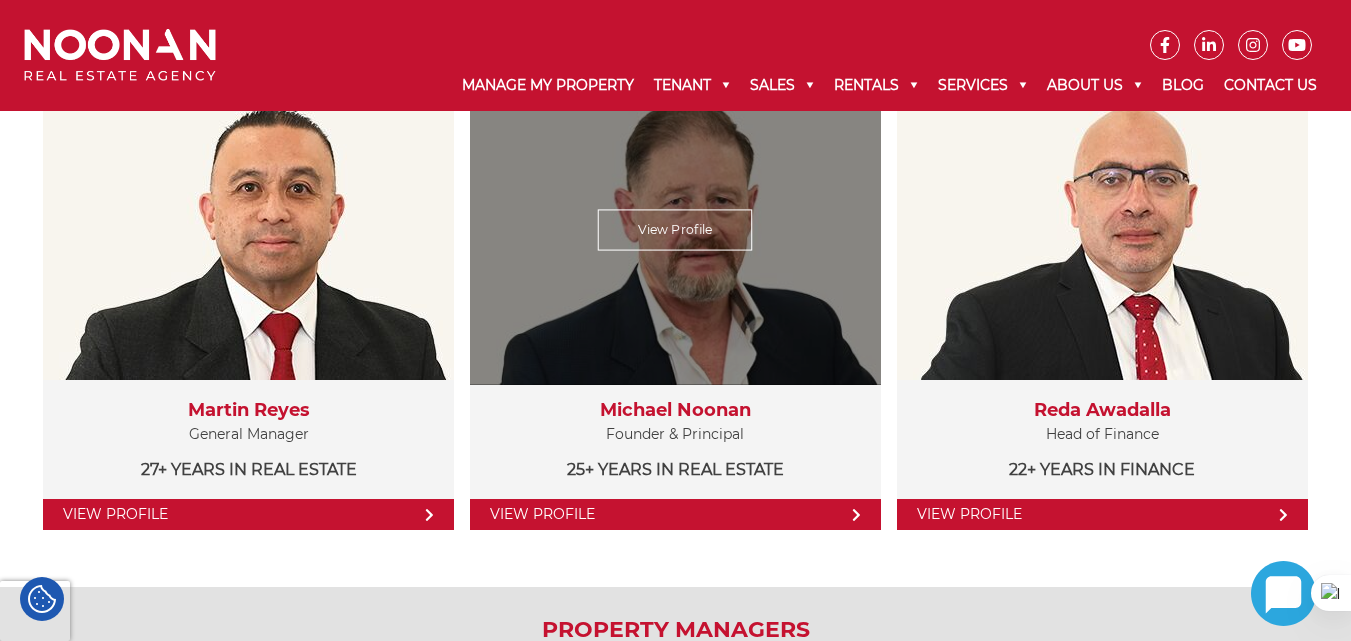 click on "View Profile" at bounding box center (675, 514) 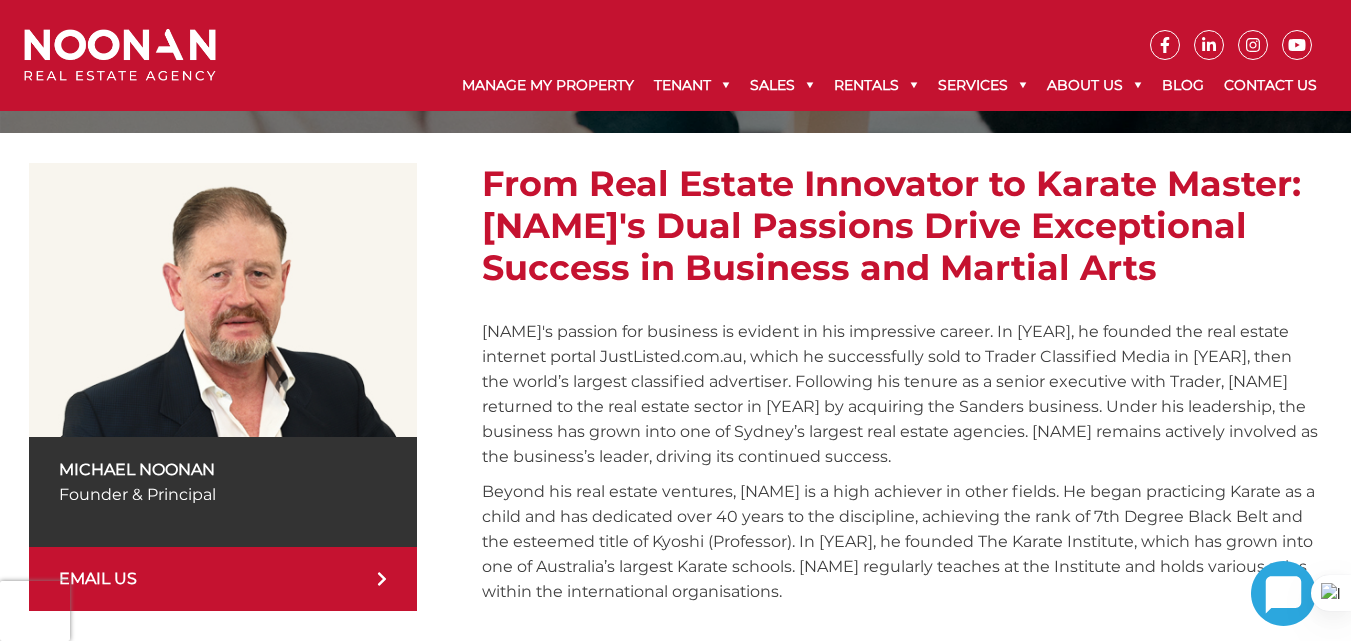 scroll, scrollTop: 288, scrollLeft: 0, axis: vertical 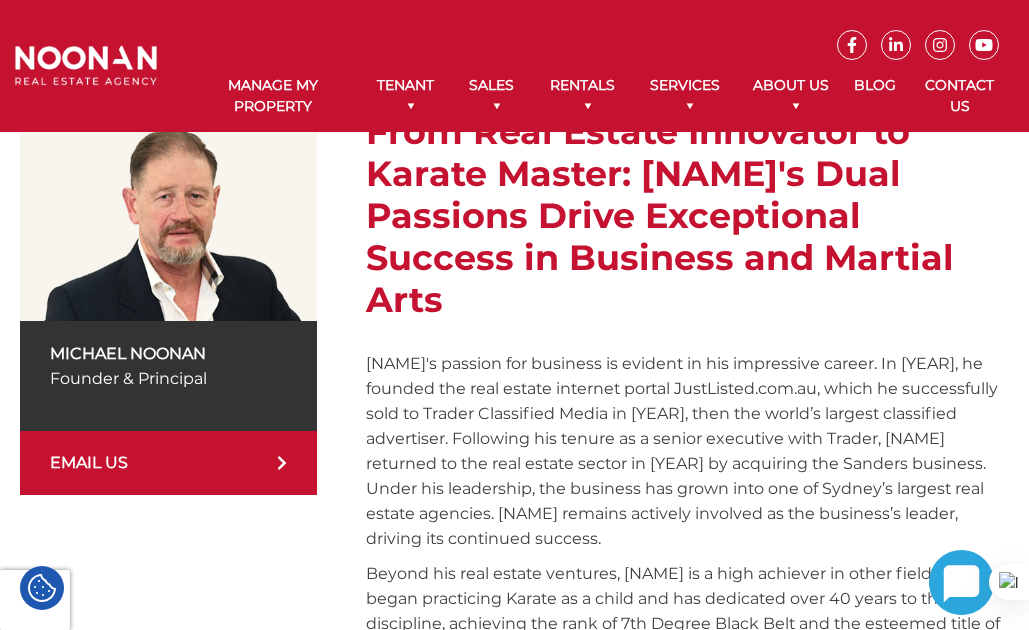 click on "Michael’s passion for business is evident in his impressive career. In 1999, he founded the real estate internet portal JustListed.com.au, which he successfully sold to Trader Classified Media in 2003, then the world’s largest classified advertiser. Following his tenure as a senior executive with Trader, Michael returned to the real estate sector in 2006 by acquiring the Sanders business. Under his leadership, the business has grown into one of Sydney’s largest real estate agencies. Michael remains actively involved as the business’s leader, driving its continued success." at bounding box center [687, 451] 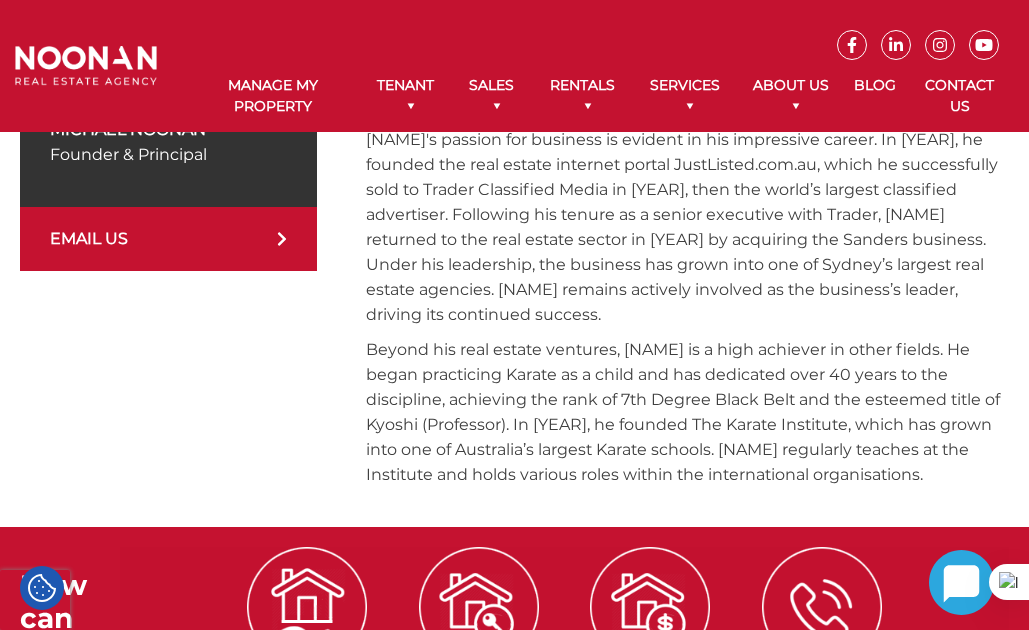 scroll, scrollTop: 559, scrollLeft: 0, axis: vertical 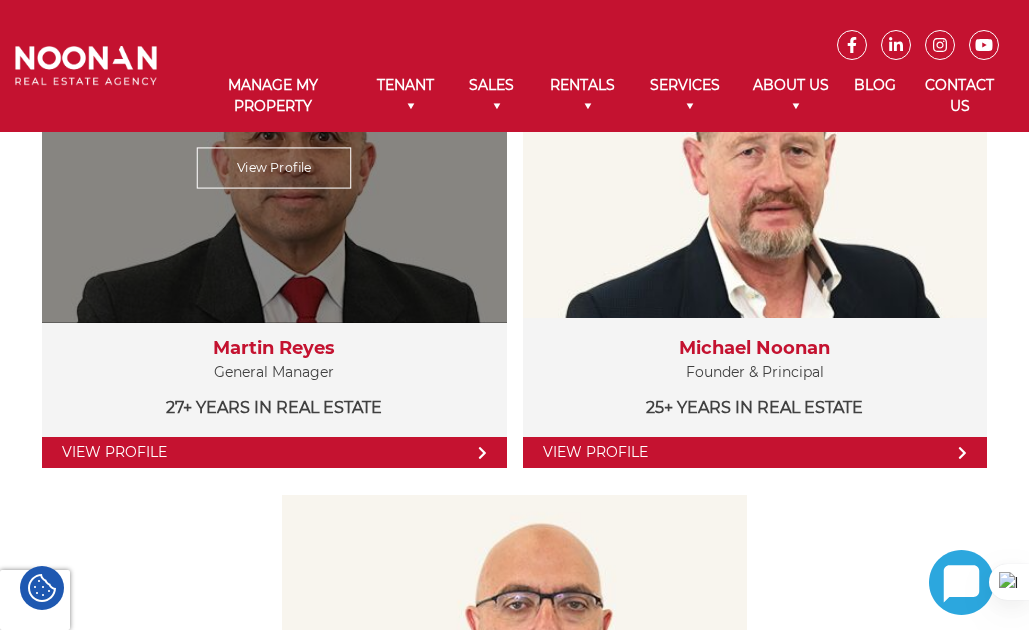 click on "View Profile" at bounding box center (274, 452) 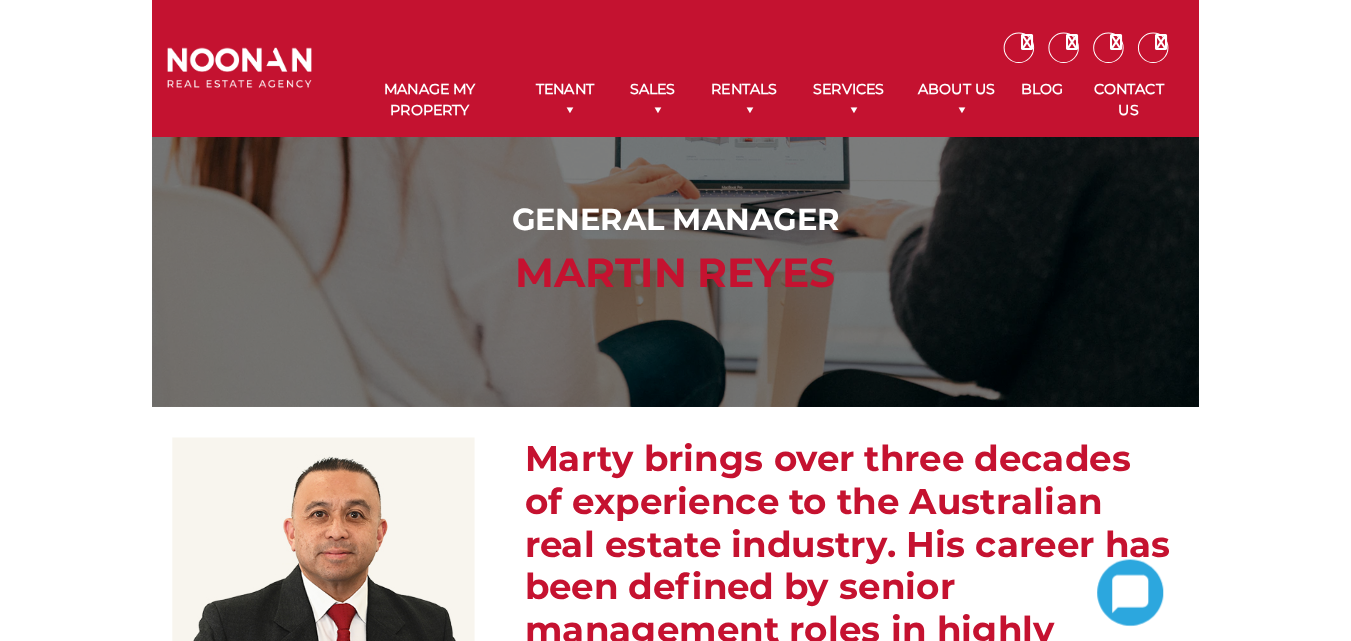 scroll, scrollTop: 0, scrollLeft: 0, axis: both 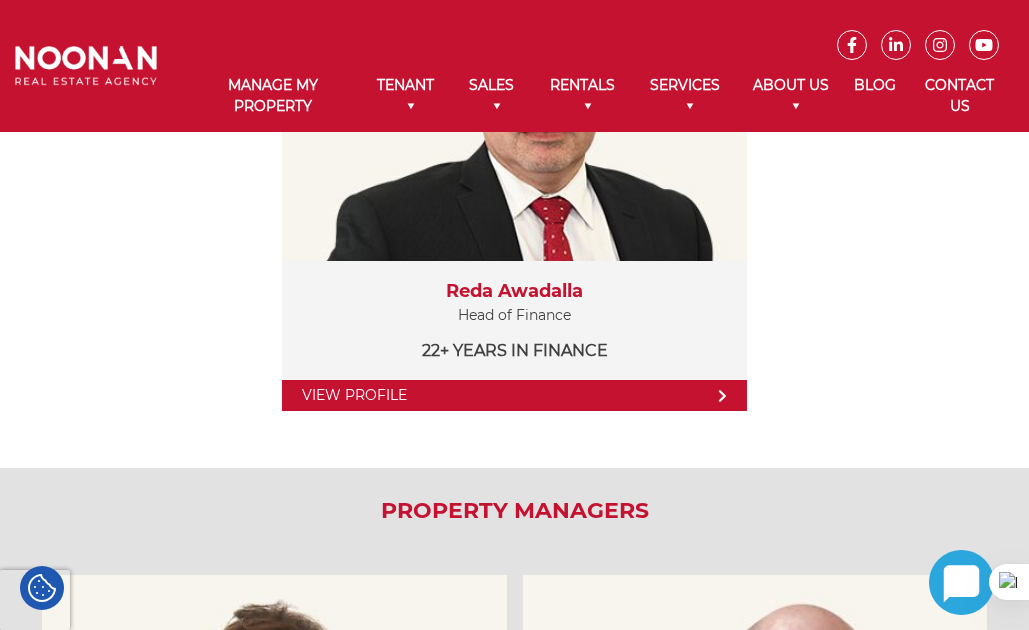 click on "View Profile        Martin Reyes    General Manager    27+ years in Real Estate      View Profile           View Profile        Michael Noonan    Founder & Principal    25+ years in Real Estate      View Profile           View Profile        Reda Awadalla    Head of Finance    22+ years in Finance      View Profile" at bounding box center [514, -39] 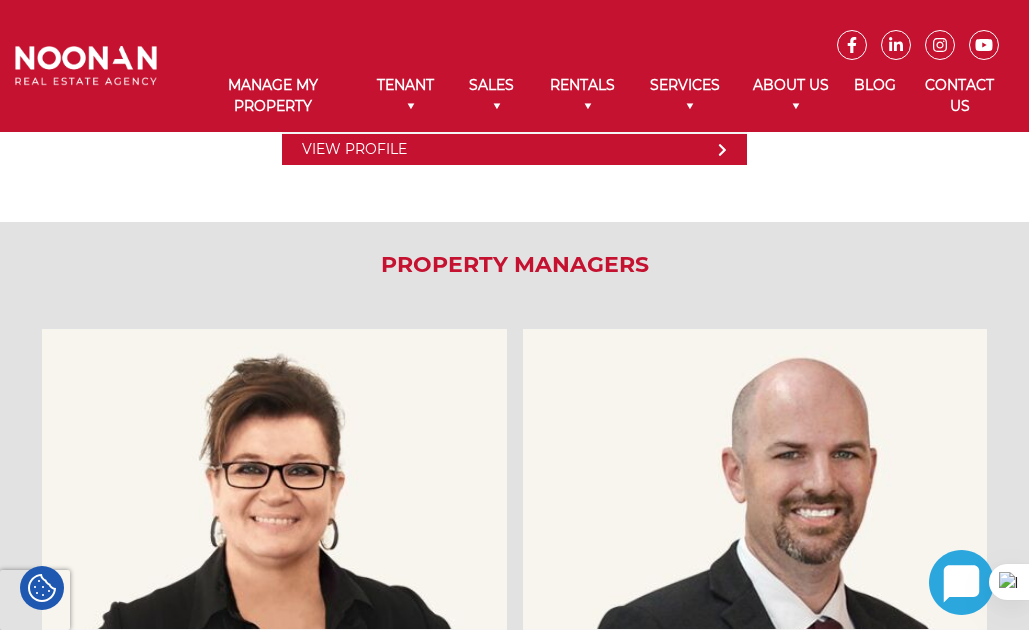 scroll, scrollTop: 1248, scrollLeft: 0, axis: vertical 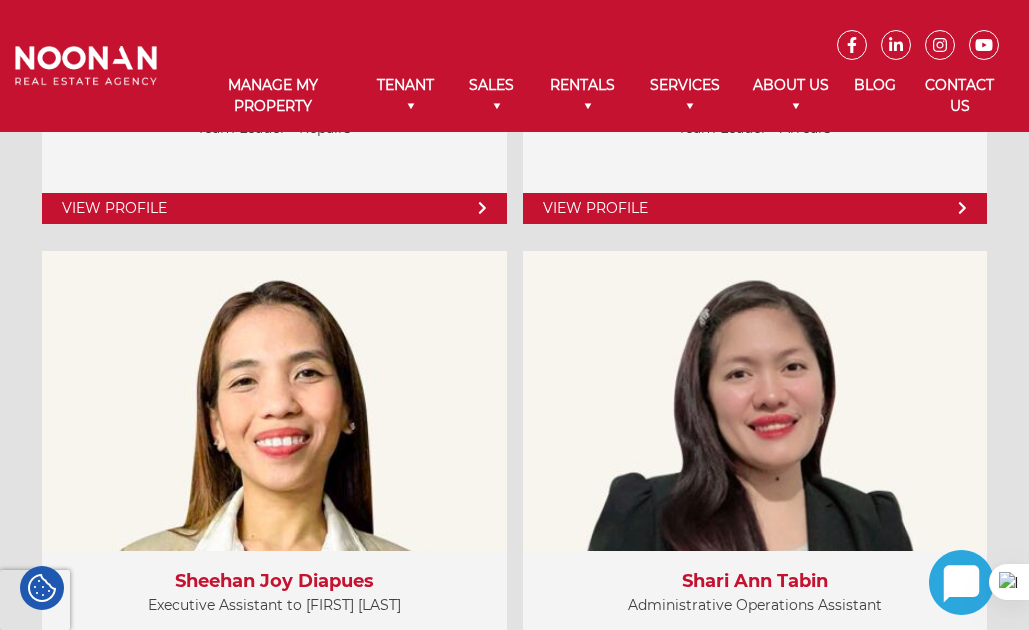 click on "View Profile" at bounding box center (755, 208) 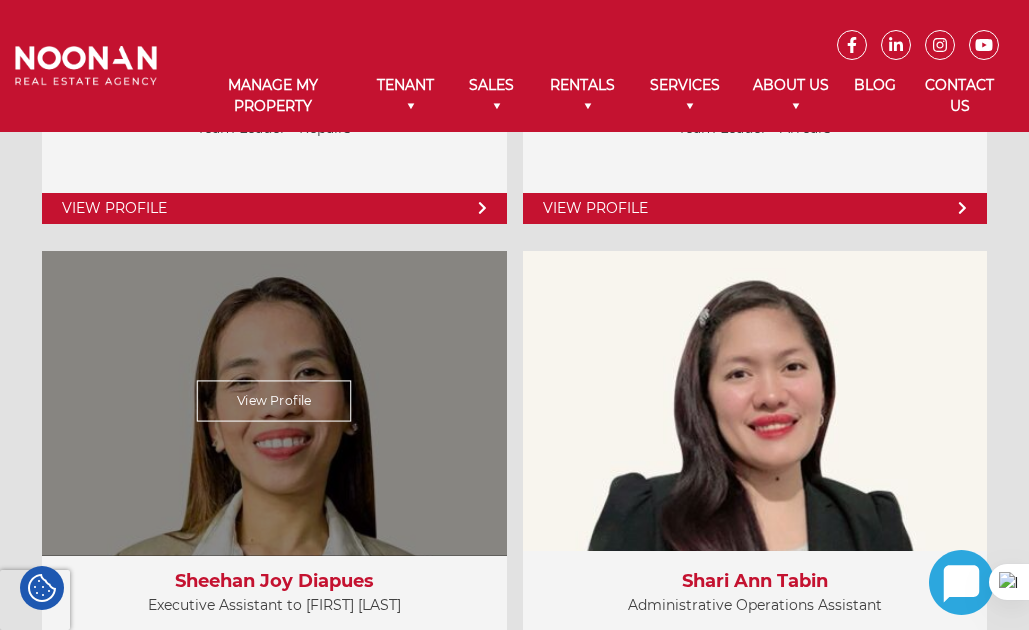 click on "View Profile" at bounding box center (274, 400) 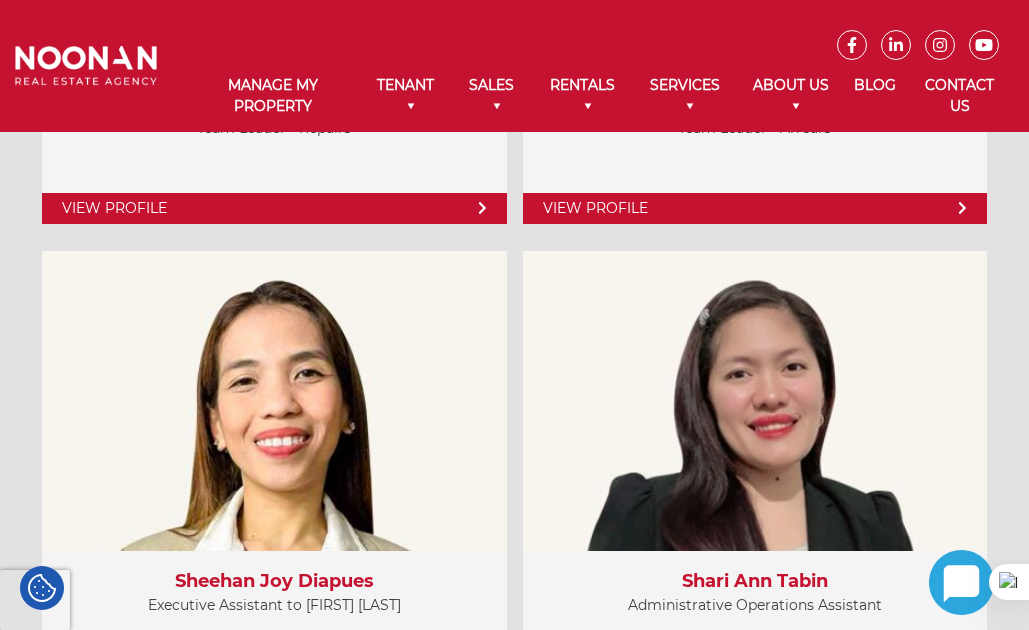 drag, startPoint x: 1021, startPoint y: 293, endPoint x: 998, endPoint y: 341, distance: 53.225933 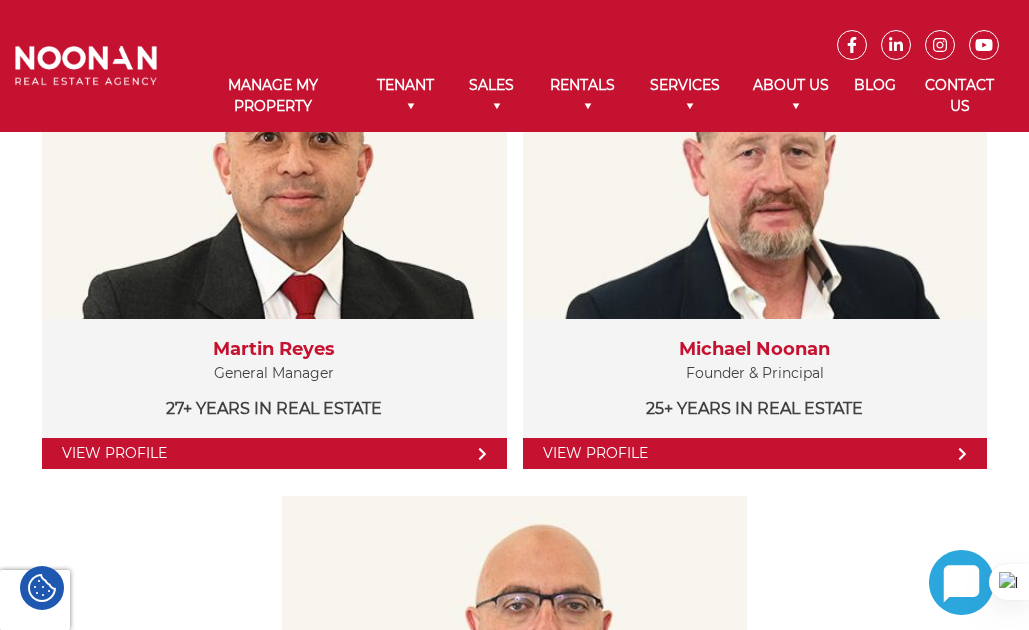 scroll, scrollTop: 467, scrollLeft: 0, axis: vertical 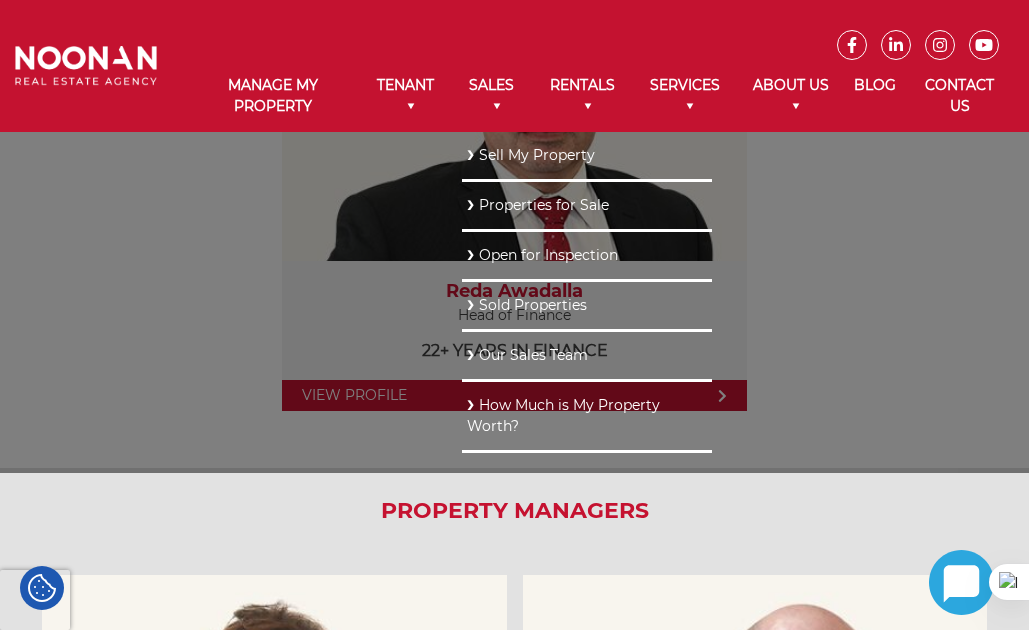 click on "Sold Properties" at bounding box center [587, 305] 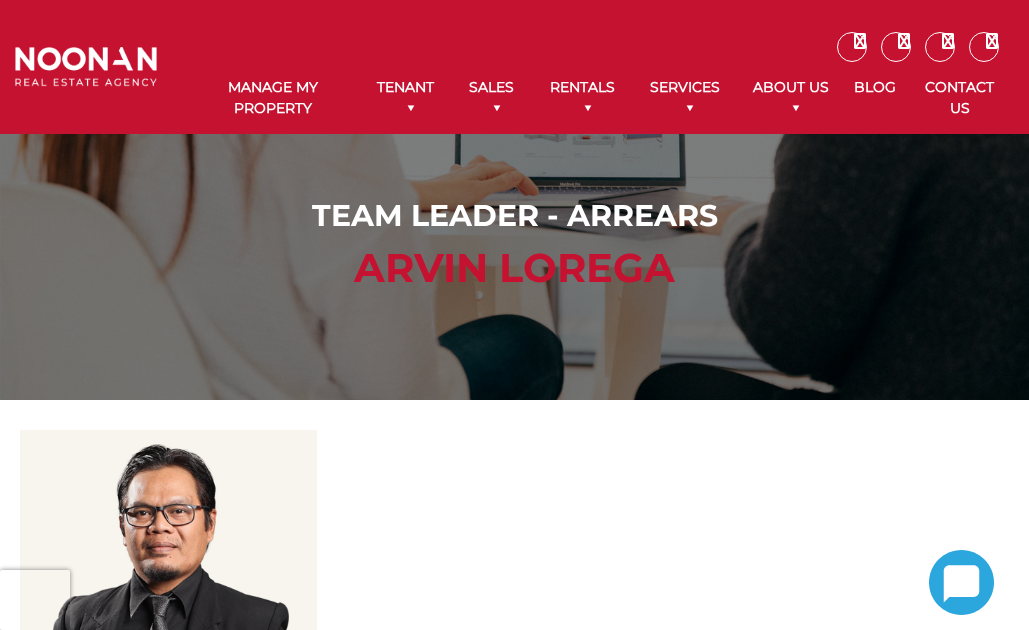 scroll, scrollTop: 0, scrollLeft: 0, axis: both 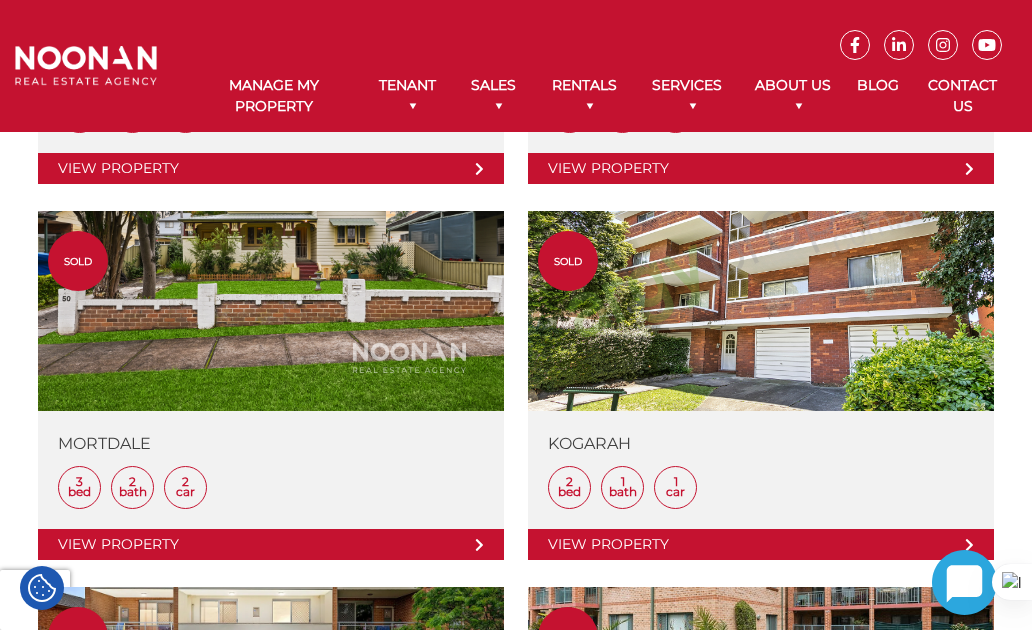 click on "Sort
Price: High to Low
Price: Low to High
Date: Newest First
Date: Oldest First
Suburb A-Z
Suburb Z-A
Title
2566 properties found.
sold
View Details
PENSHURST
2   Bed
1   Bath
1   Car
View Property
sold
View Details
MORTDALE
1   Bed
1   Bath
1   Car" at bounding box center (516, 1320) 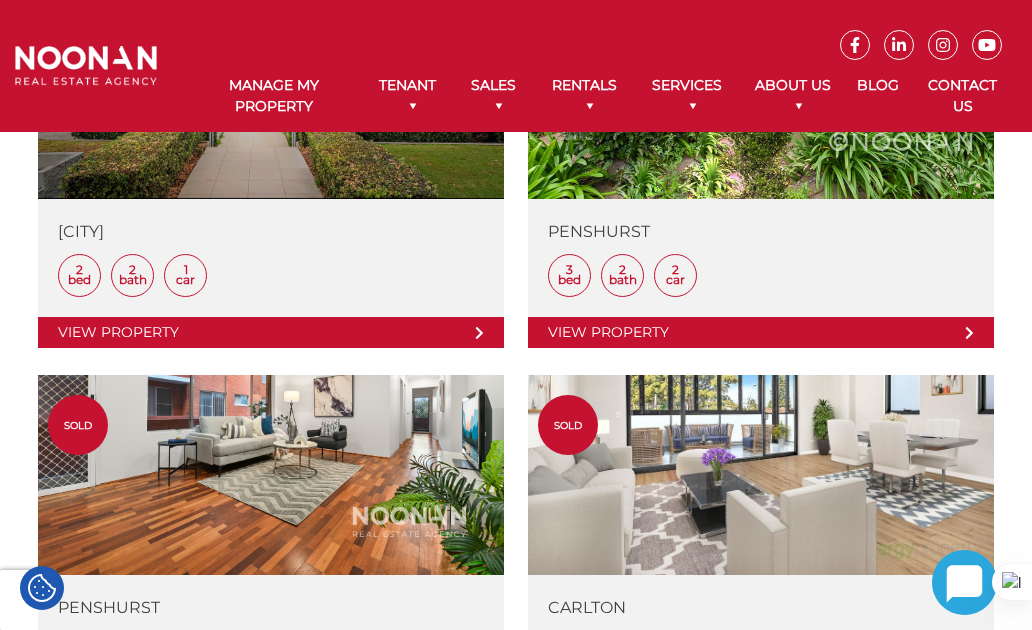 scroll, scrollTop: 2098, scrollLeft: 0, axis: vertical 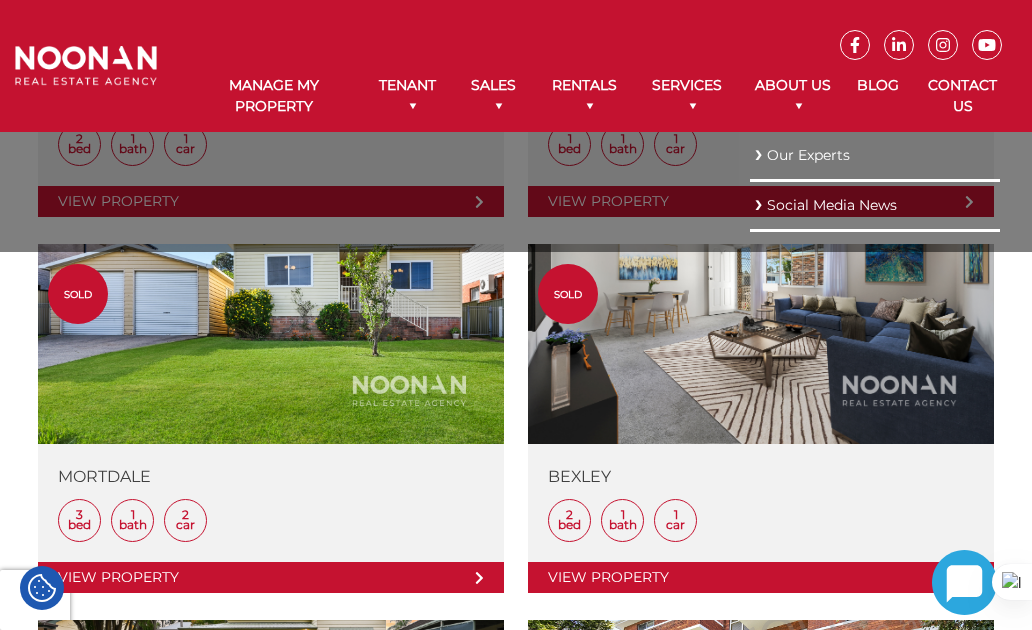 click on "Social Media News" at bounding box center [875, 205] 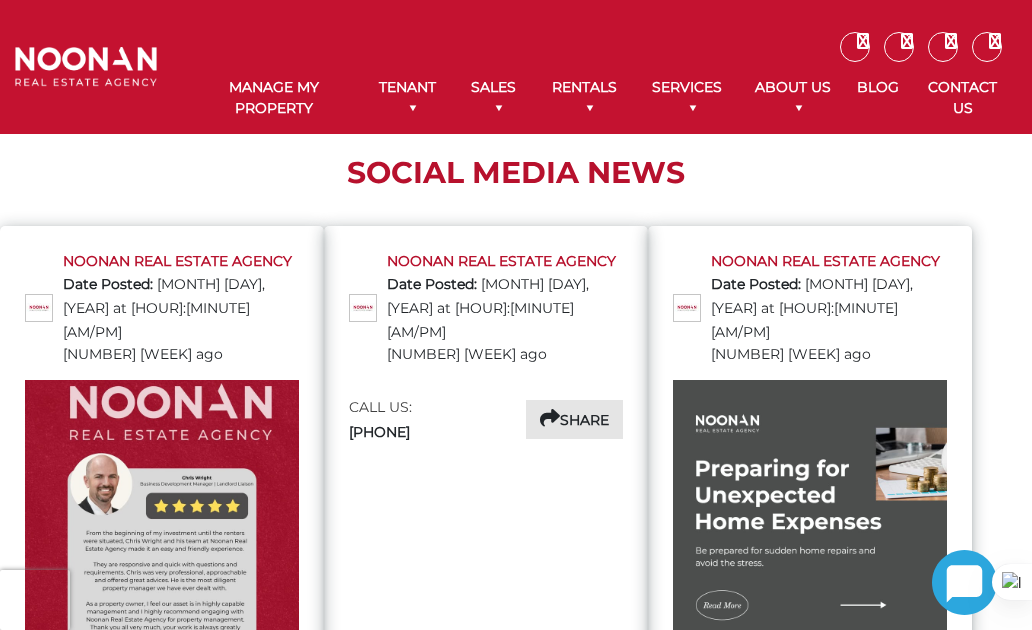 scroll, scrollTop: 0, scrollLeft: 0, axis: both 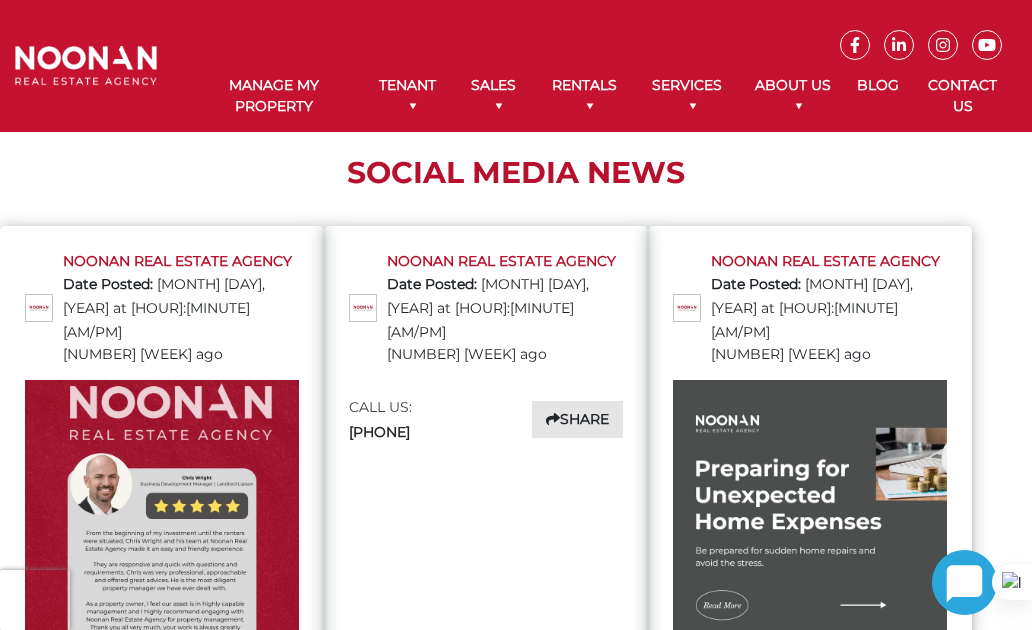 click at bounding box center (162, 551) 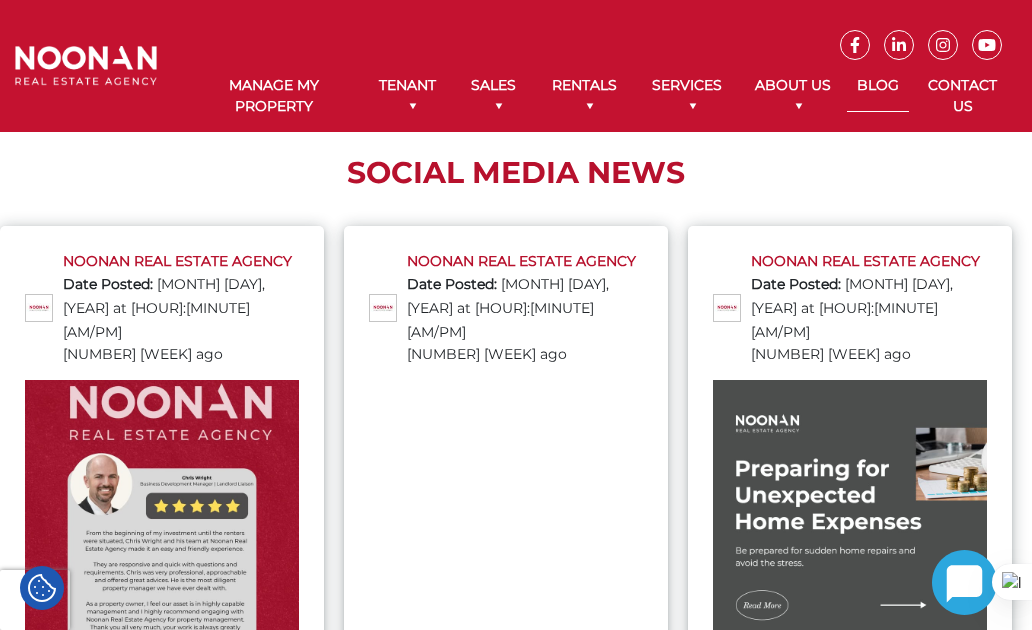 click on "Blog" at bounding box center (878, 86) 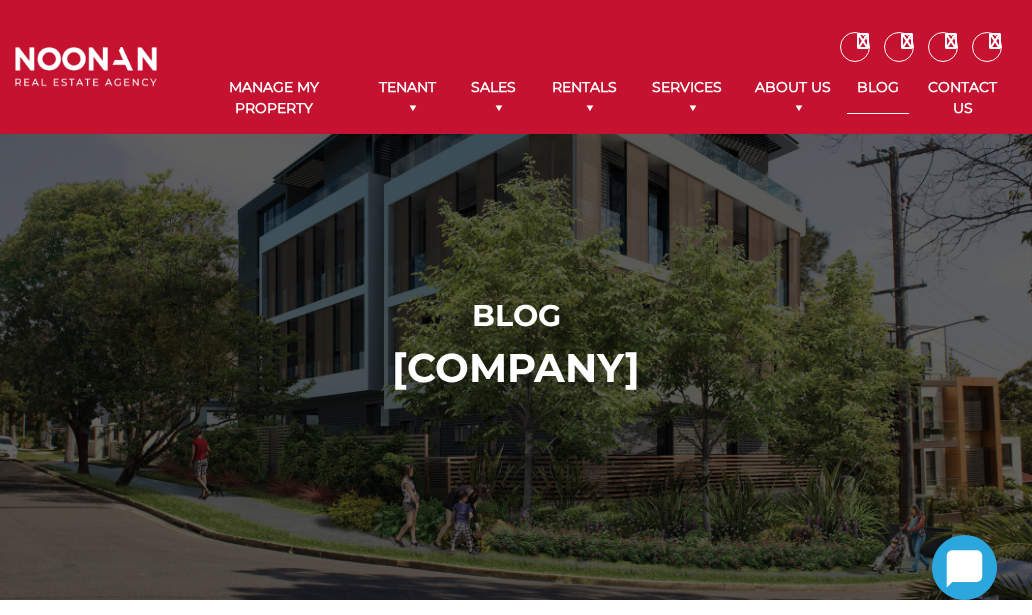 scroll, scrollTop: 0, scrollLeft: 0, axis: both 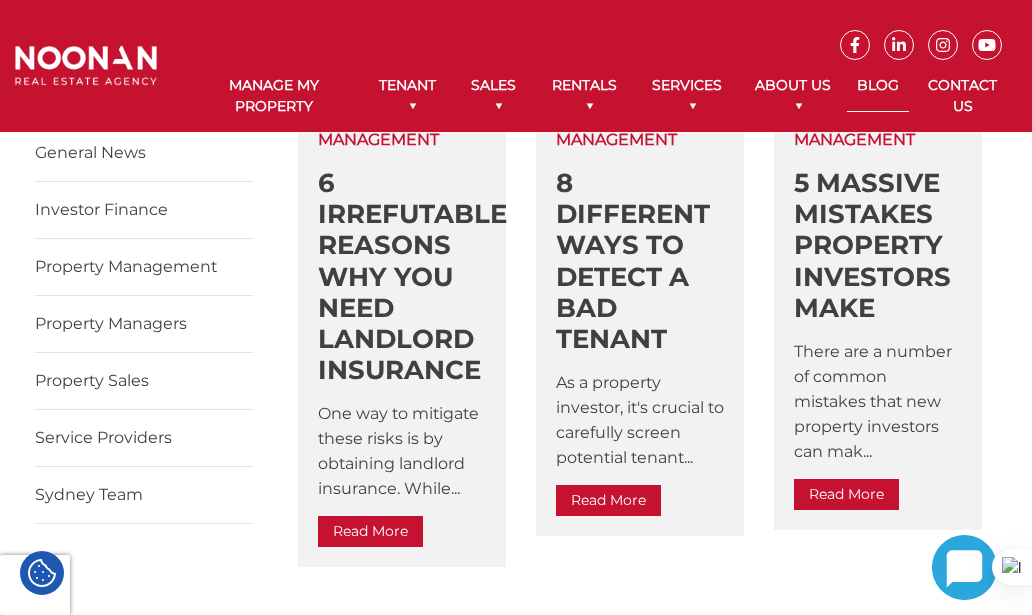 click on "One way to mitigate these risks is by obtaining landlord insurance. While..." at bounding box center (402, 451) 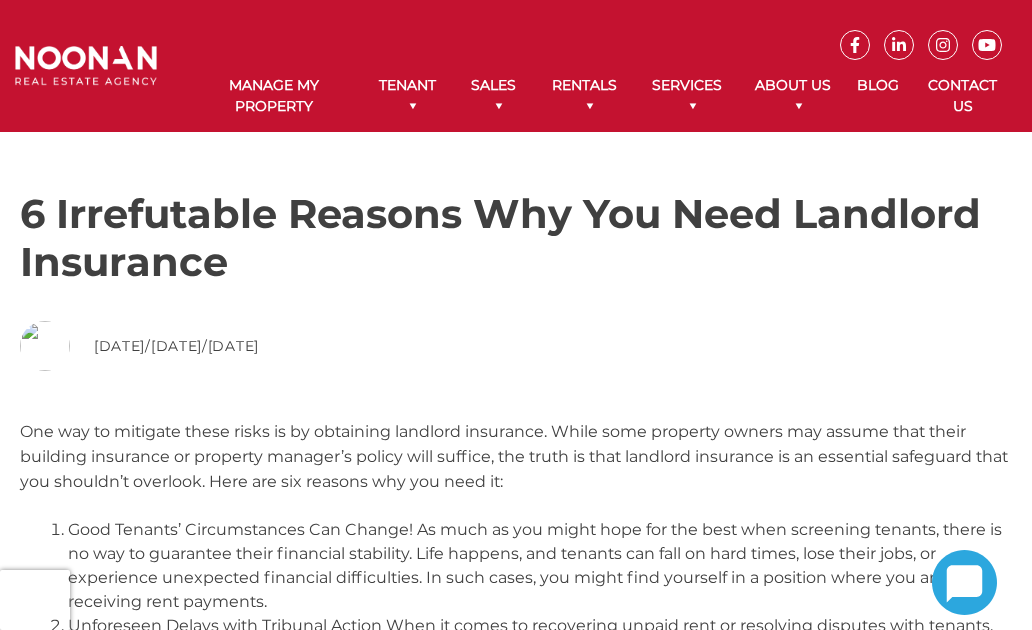scroll, scrollTop: 0, scrollLeft: 0, axis: both 